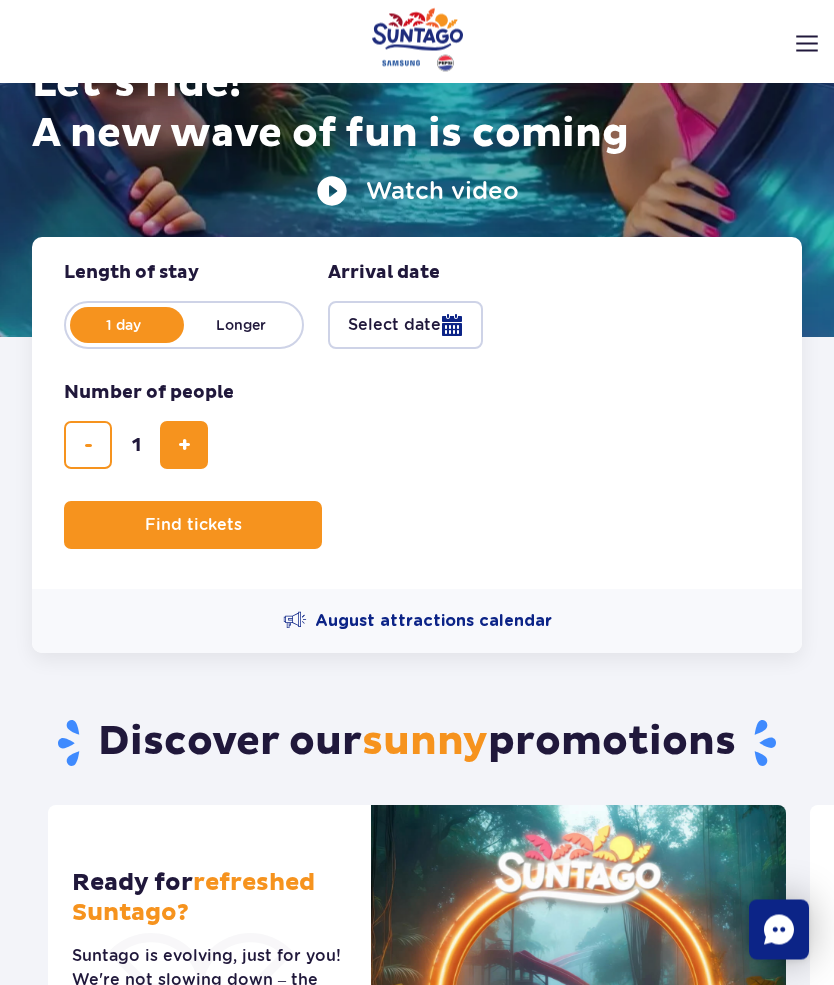 scroll, scrollTop: 0, scrollLeft: 0, axis: both 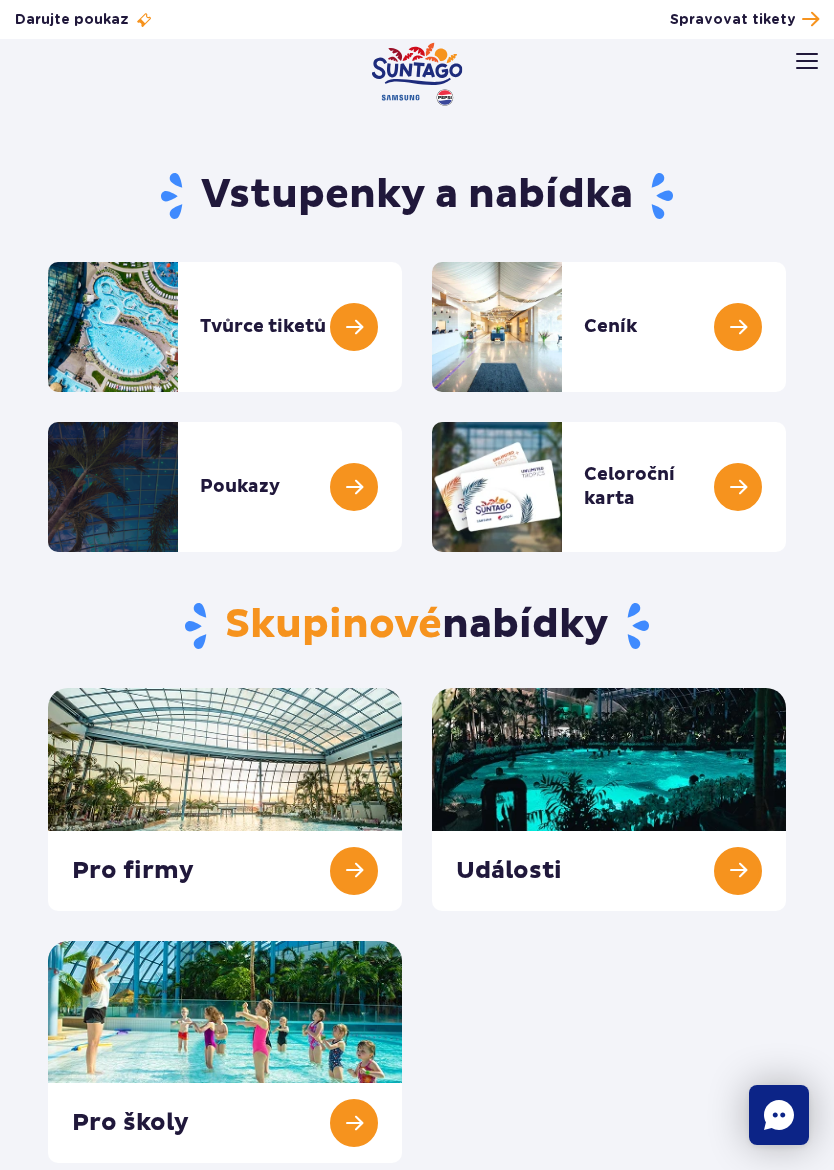 click at bounding box center (786, 327) 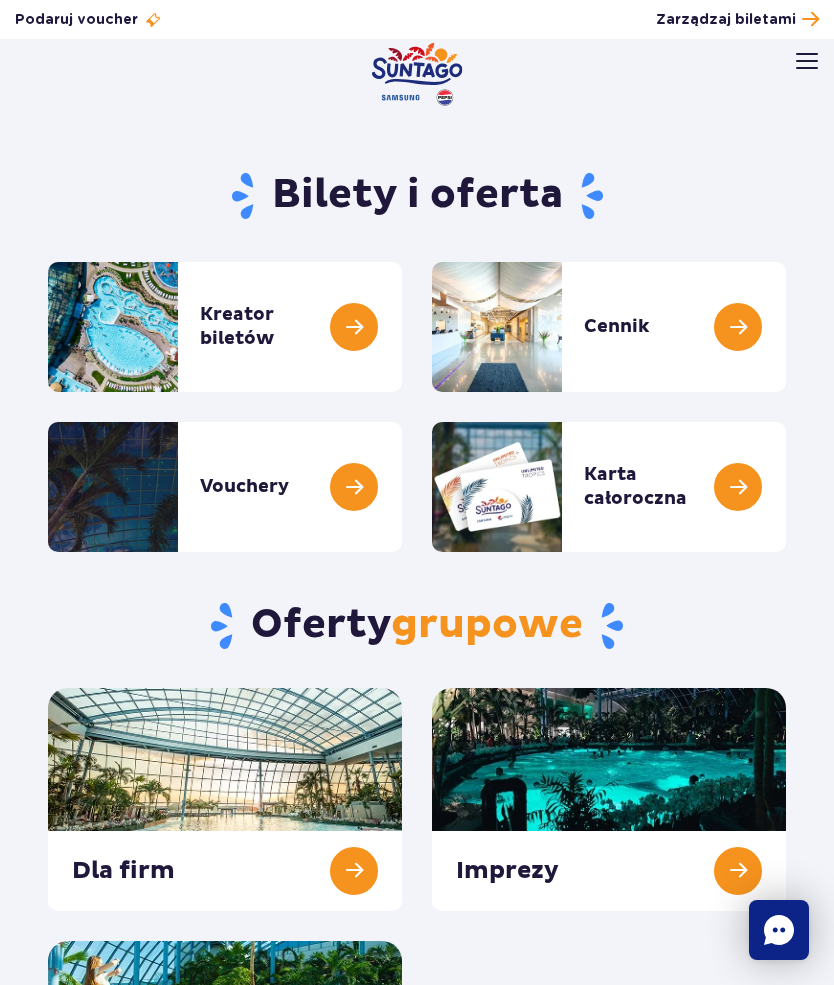 click at bounding box center [786, 327] 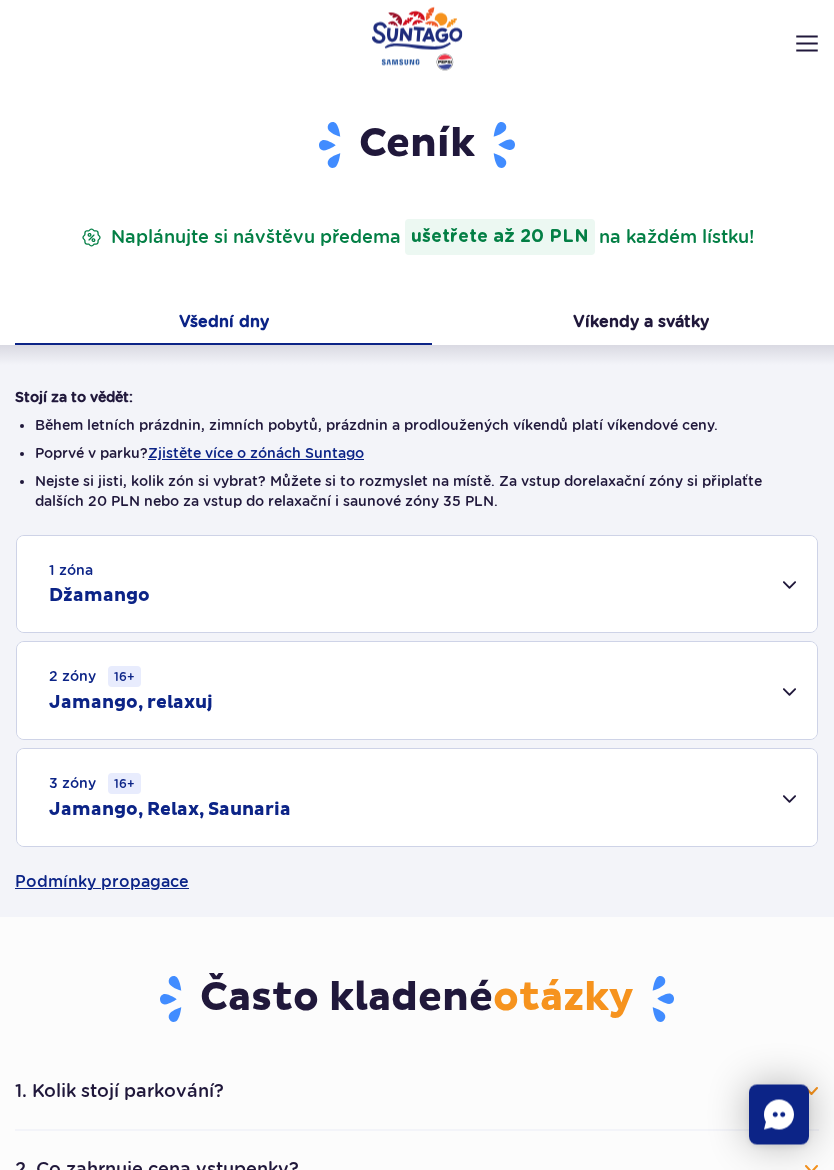 scroll, scrollTop: 87, scrollLeft: 0, axis: vertical 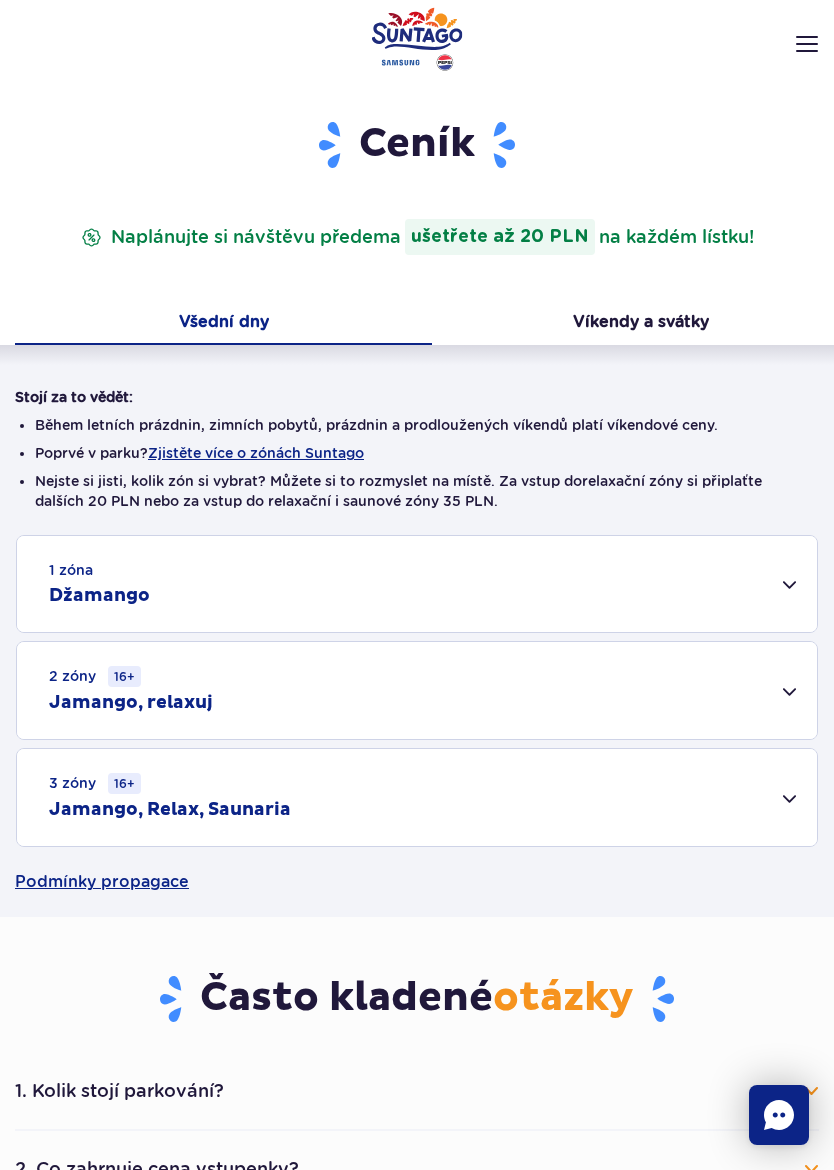click on "Jamango, Relax, Saunaria" at bounding box center [170, 809] 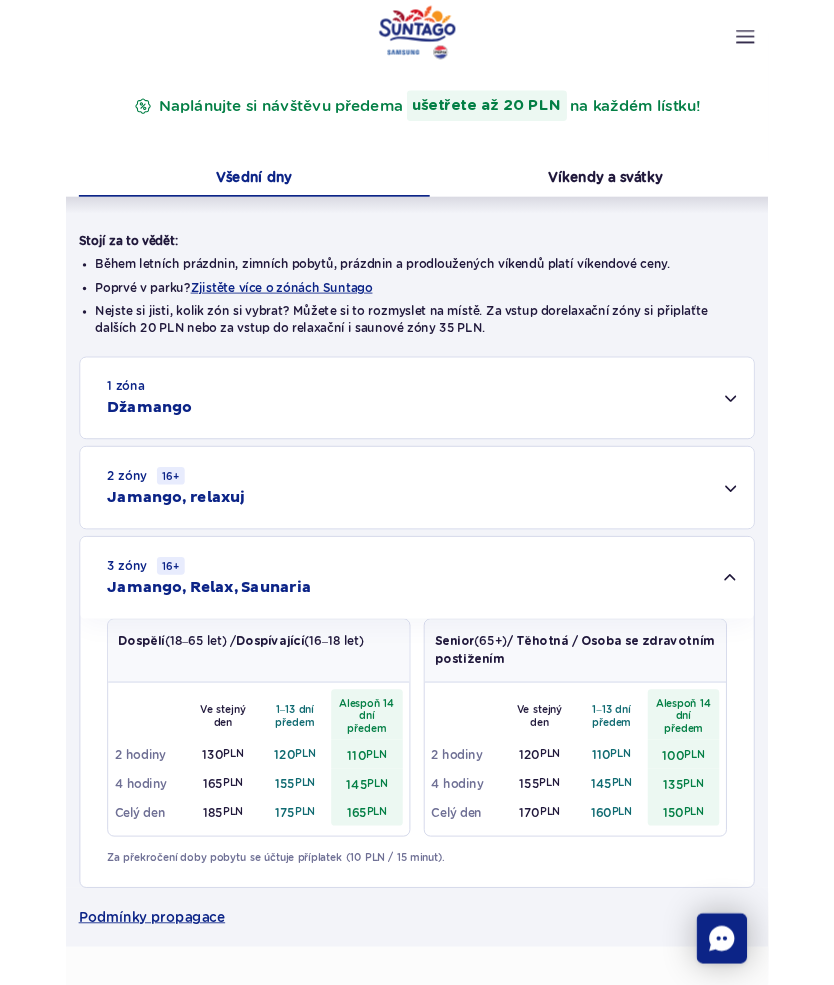 scroll, scrollTop: 0, scrollLeft: 0, axis: both 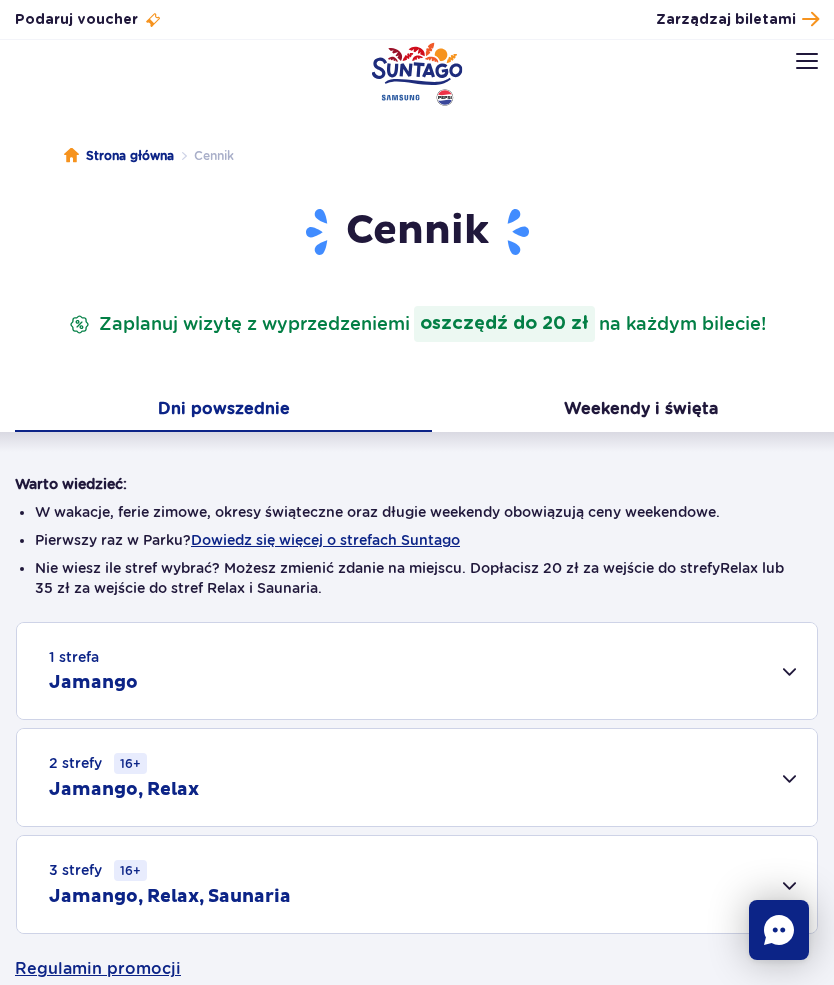 click on "Jamango" at bounding box center (93, 683) 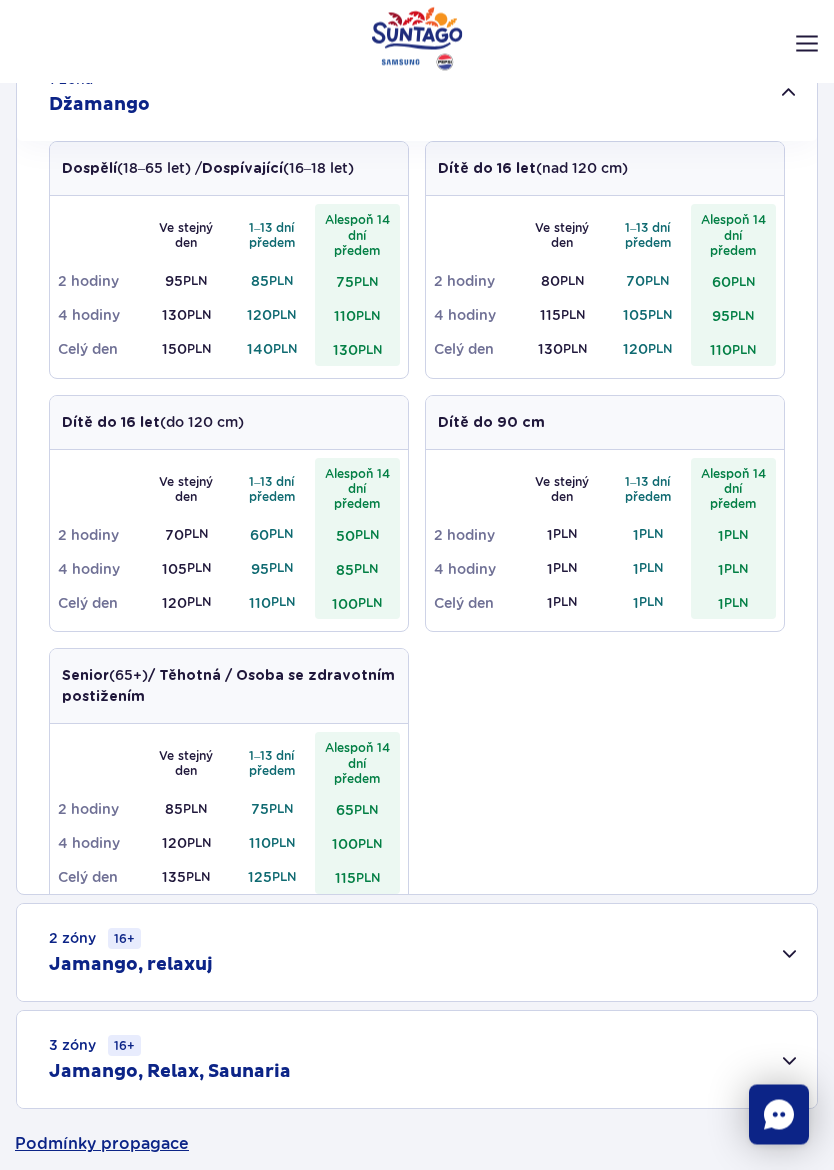 scroll, scrollTop: 578, scrollLeft: 0, axis: vertical 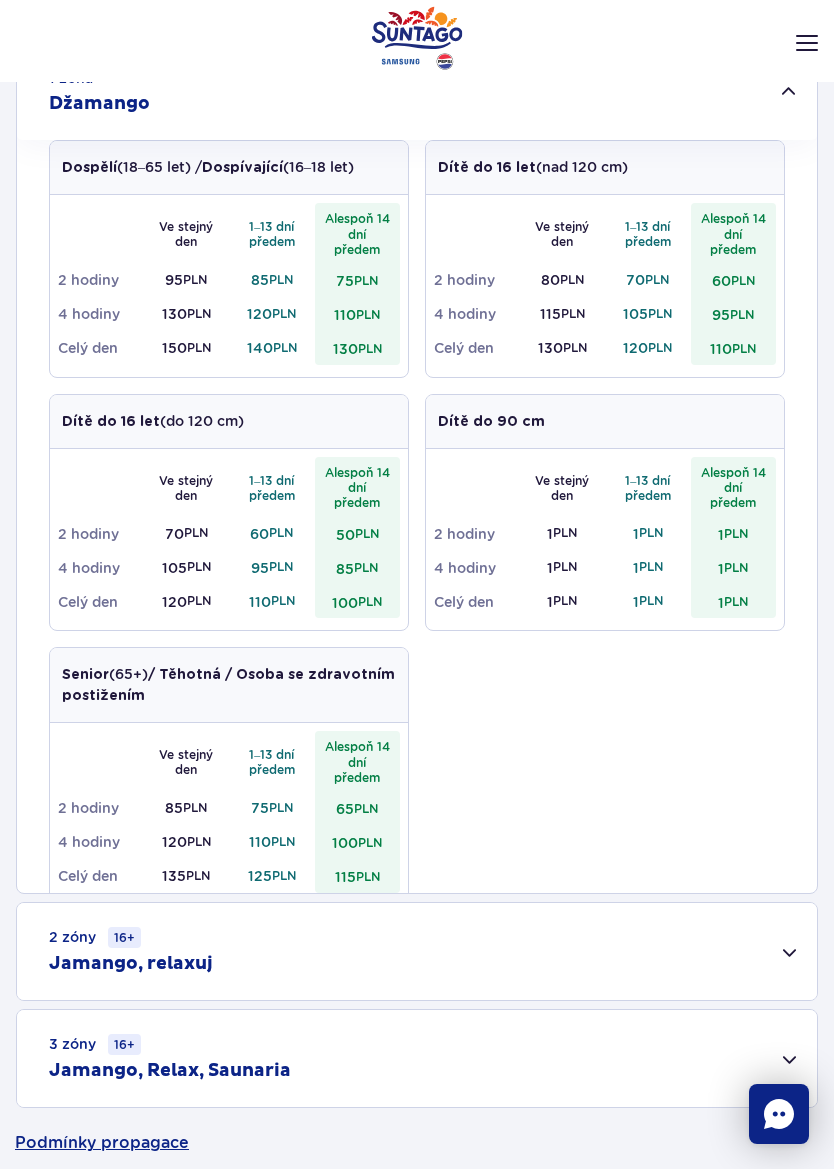 click on "Jamango, relaxuj" at bounding box center [131, 964] 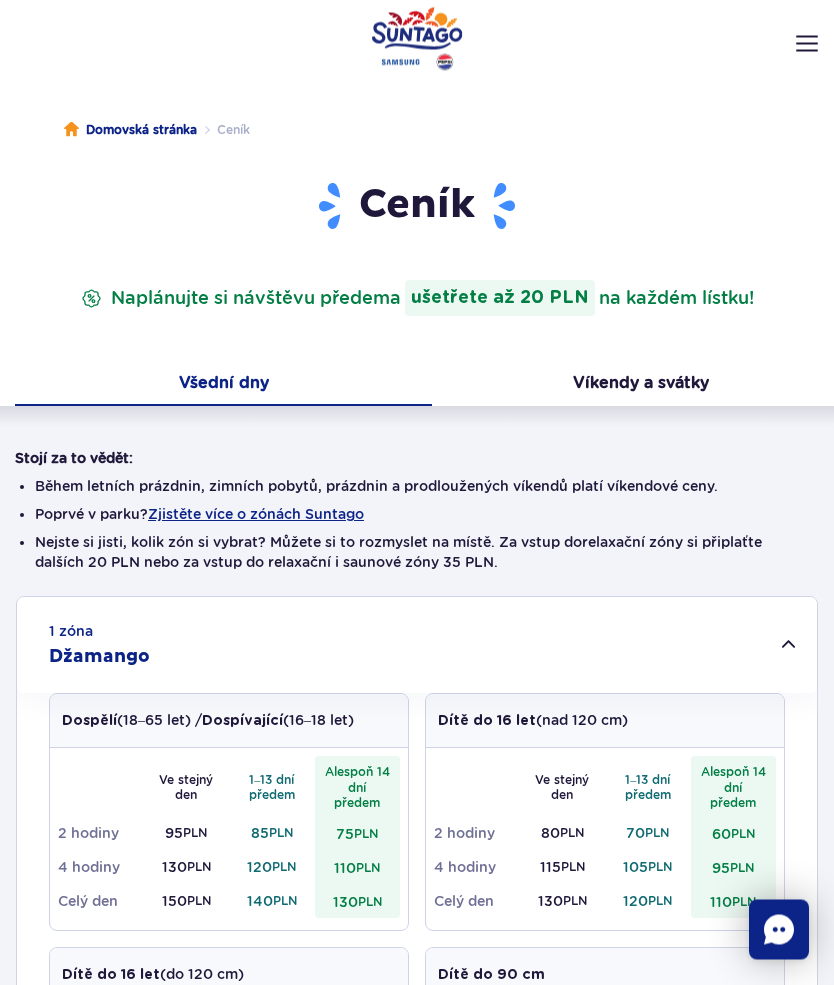 scroll, scrollTop: 26, scrollLeft: 0, axis: vertical 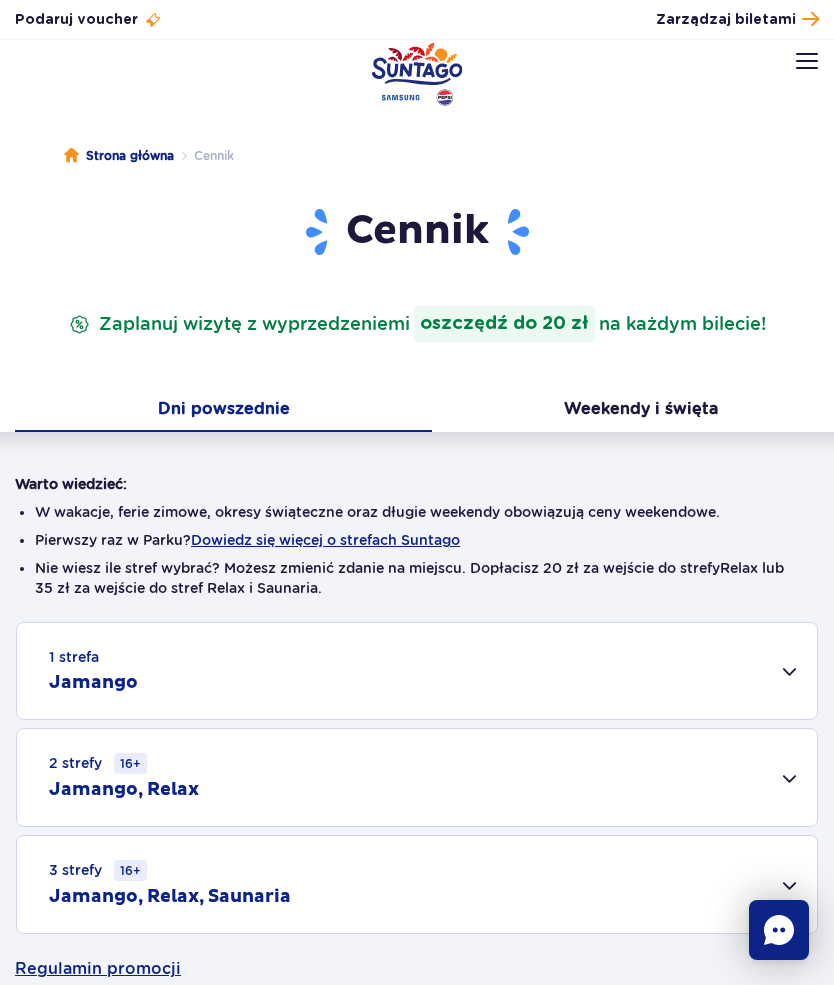 click on "Jamango, Relax, Saunaria" at bounding box center (170, 897) 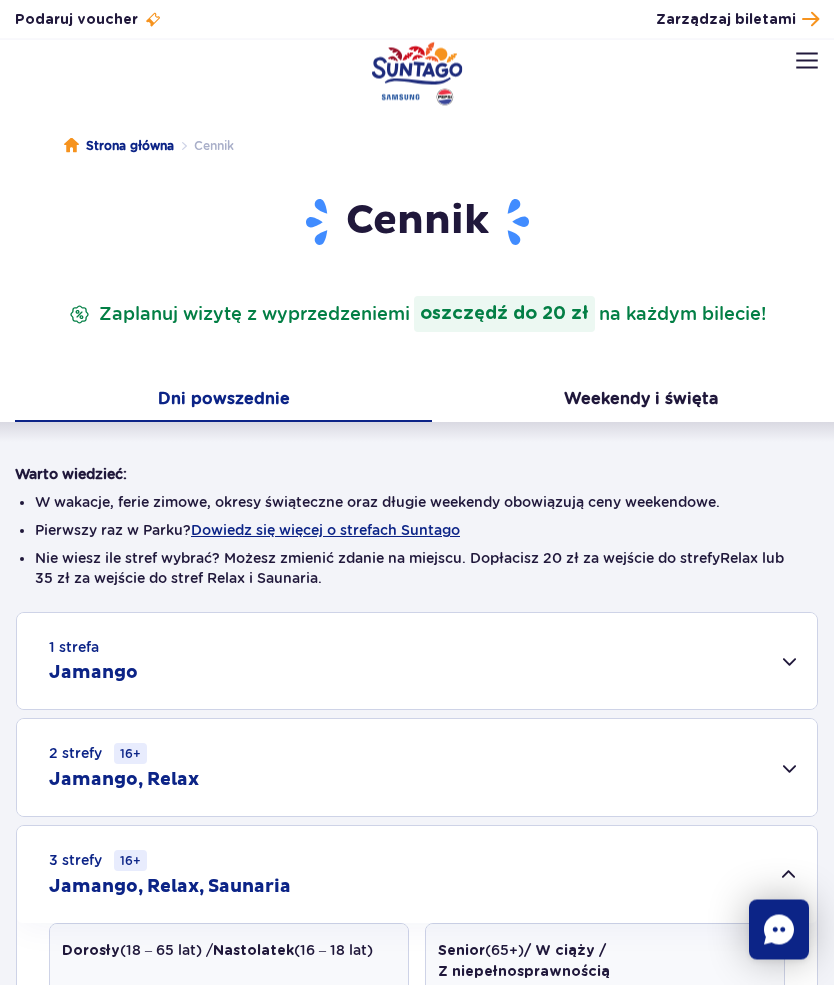 scroll, scrollTop: 0, scrollLeft: 0, axis: both 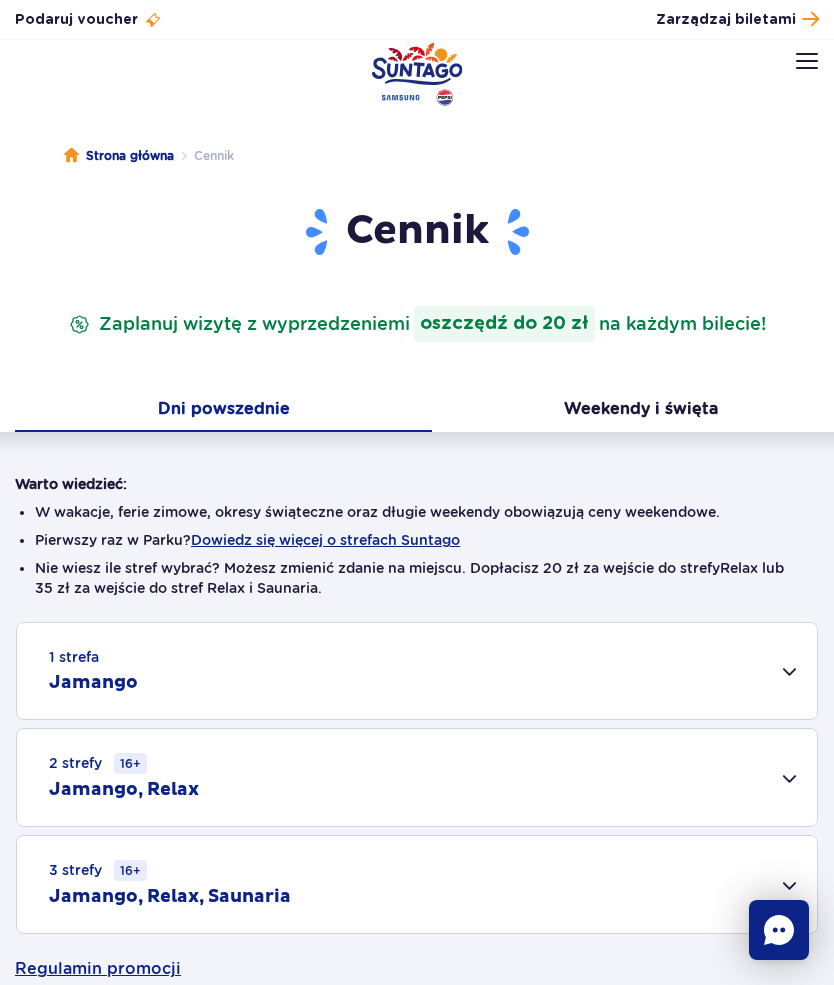 click on "1 strefa
Jamango" at bounding box center (417, 671) 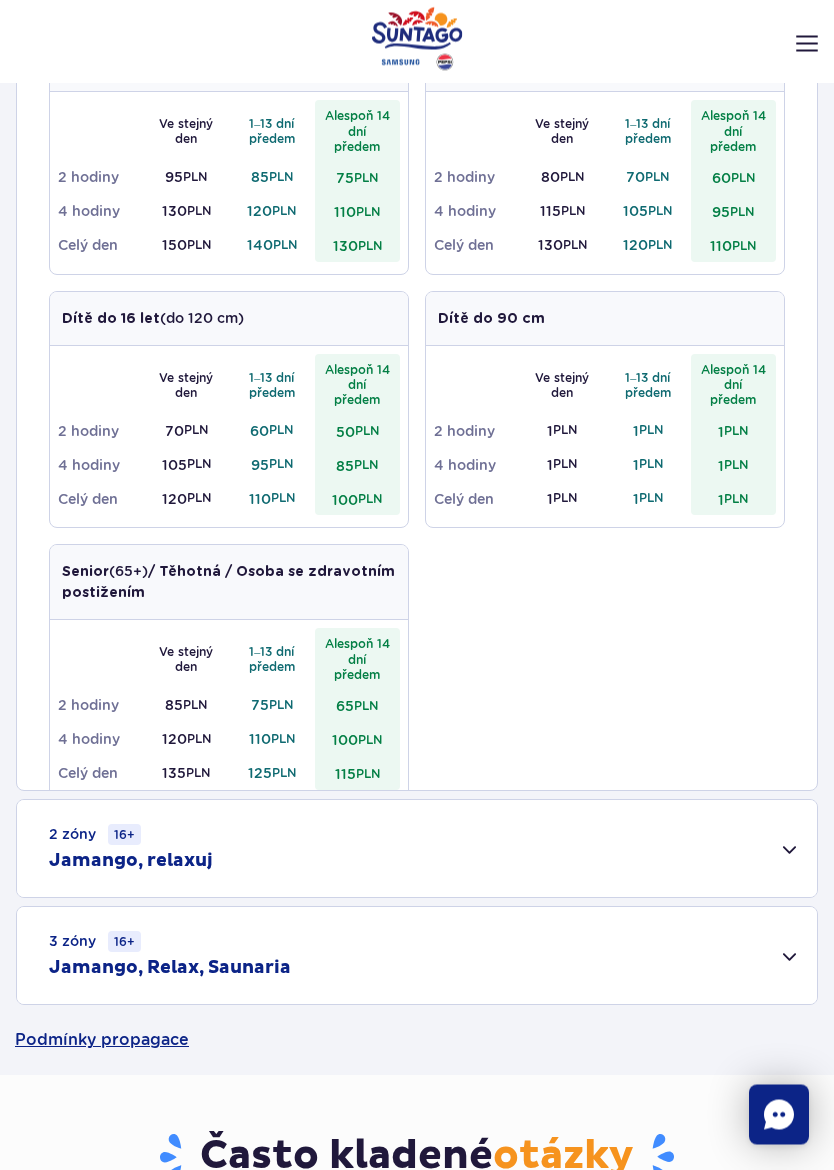 scroll, scrollTop: 682, scrollLeft: 0, axis: vertical 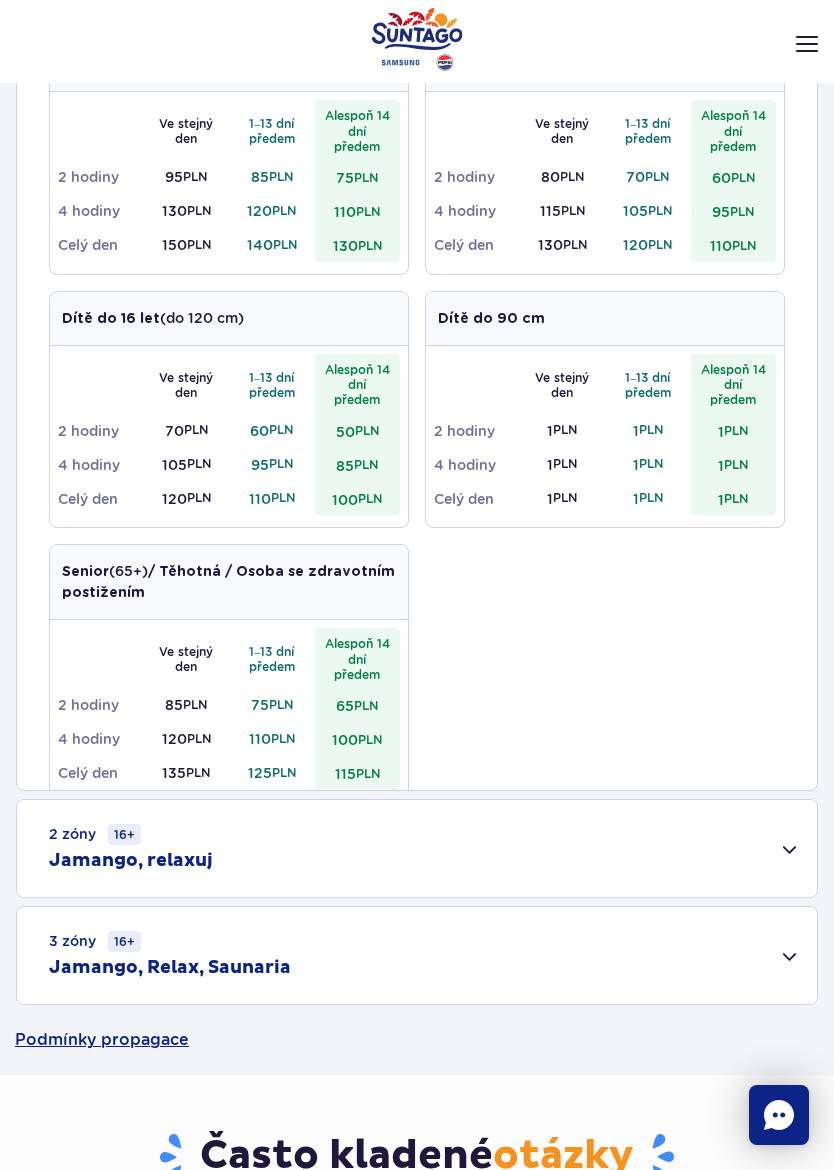 click on "2 zóny 16+
Jamango, relaxuj" at bounding box center [417, 848] 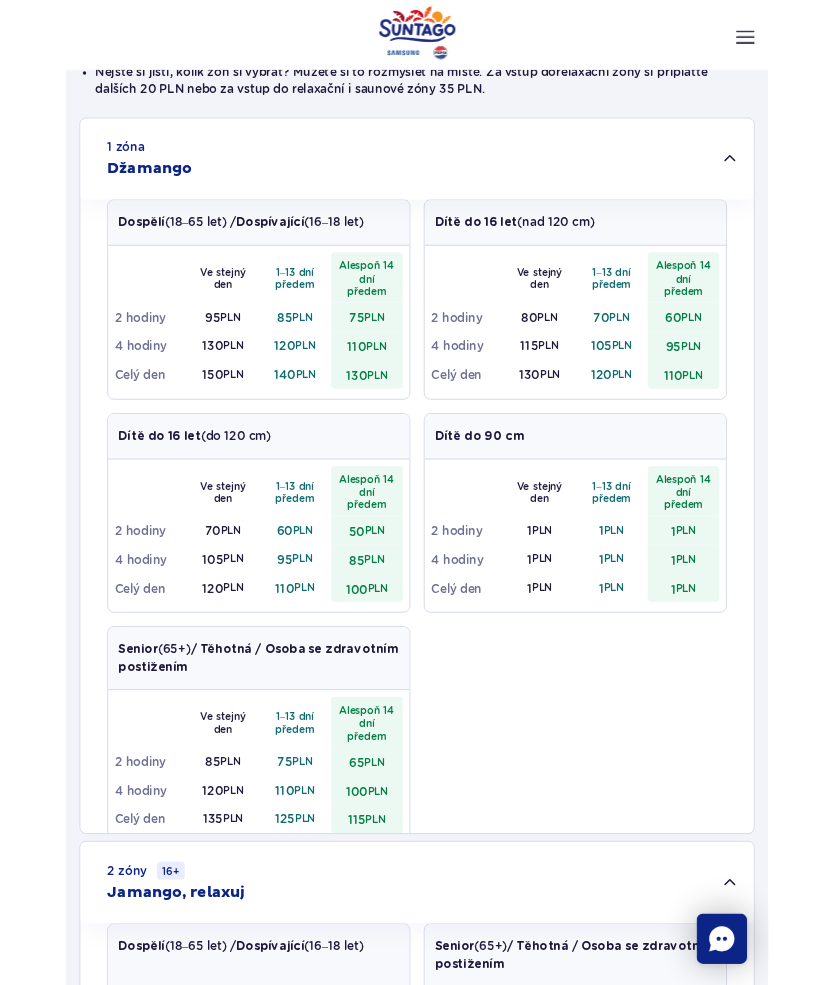 scroll, scrollTop: 459, scrollLeft: 0, axis: vertical 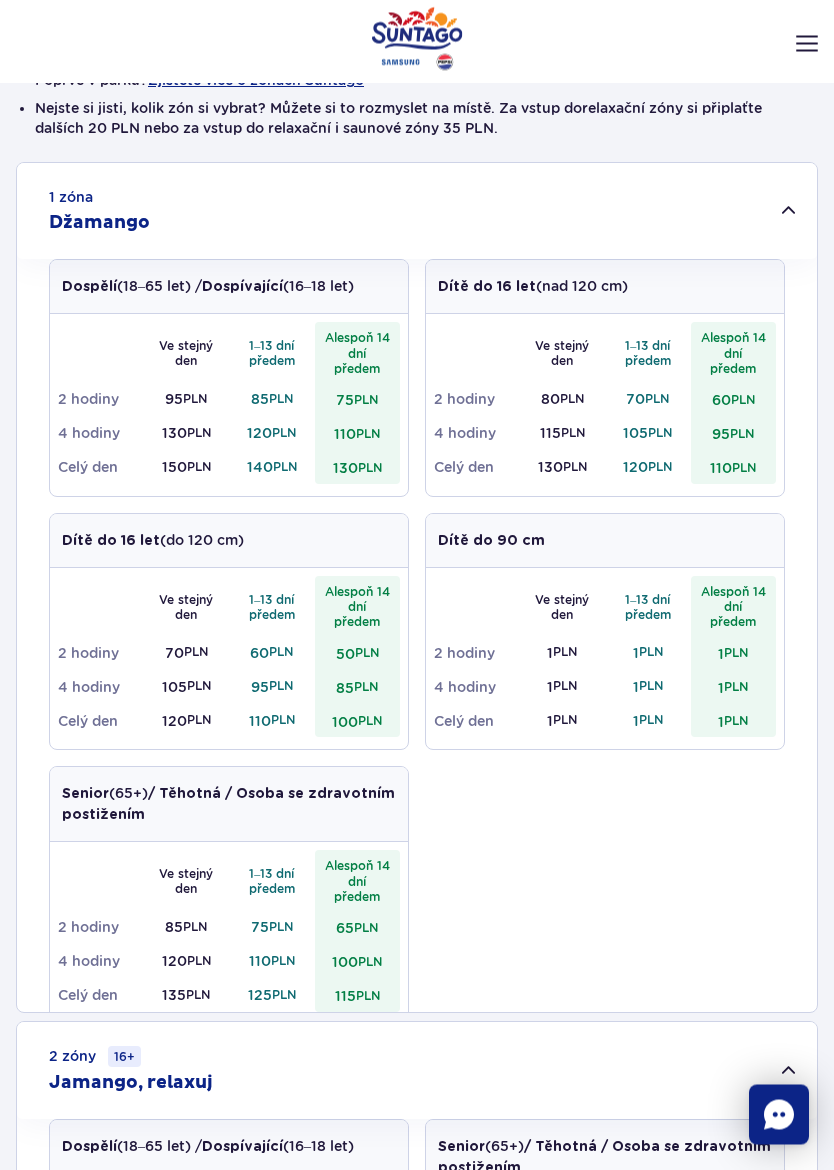 click on "1 zóna
Džamango
Dospělí  (18–65 let) /  Dospívající  (16–18 let)
Ve stejný  den
1–13 dní  předem
Alespoň 14 dní  předem
2 hodiny 95  PLN 85  PLN 75  PLN
4 hodiny 130  PLN 120  PLN 110  PLN
Celý den 150  PLN 140  PLN 130  PLN
Dítě do 16 let  (nad 120 cm)
Ve stejný  den
1–13 dní  předem
Alespoň 14 dní  předem
2 hodiny 80  PLN 70  PLN 60  PLN
4 hodiny 115  PLN 105  PLN 95  PLN Celý den 130  PLN 120" at bounding box center [417, 855] 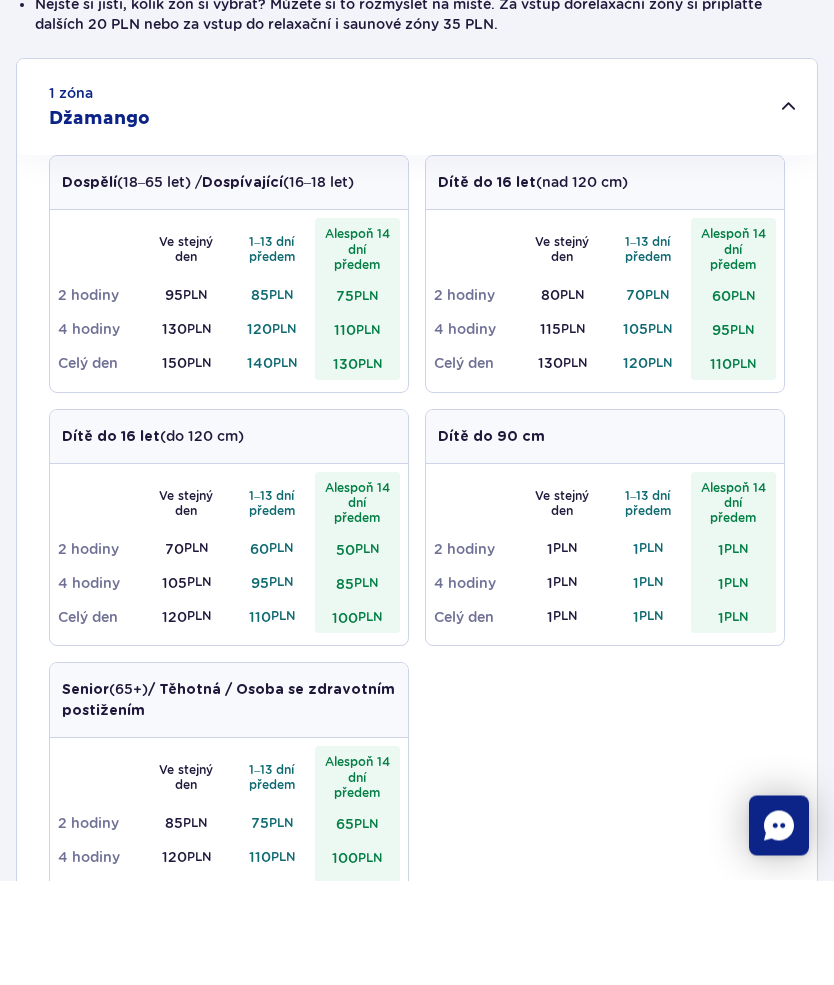 scroll, scrollTop: 564, scrollLeft: 0, axis: vertical 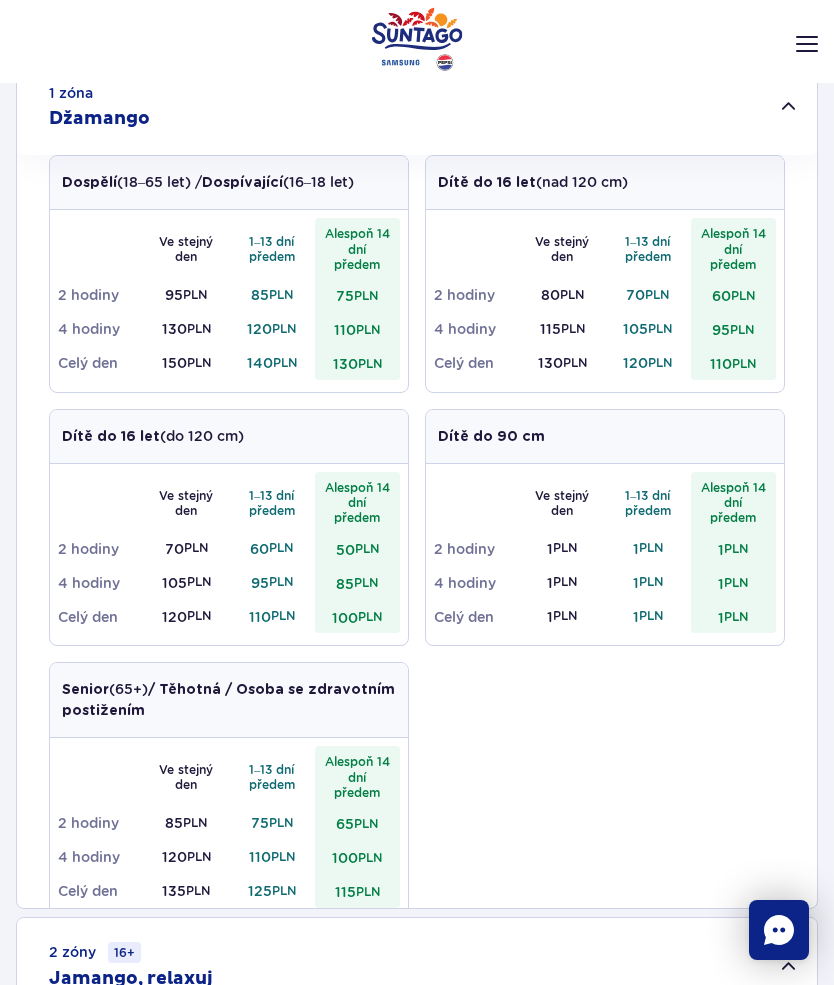 click on "2 zóny 16+
Jamango, relaxuj" at bounding box center [417, 966] 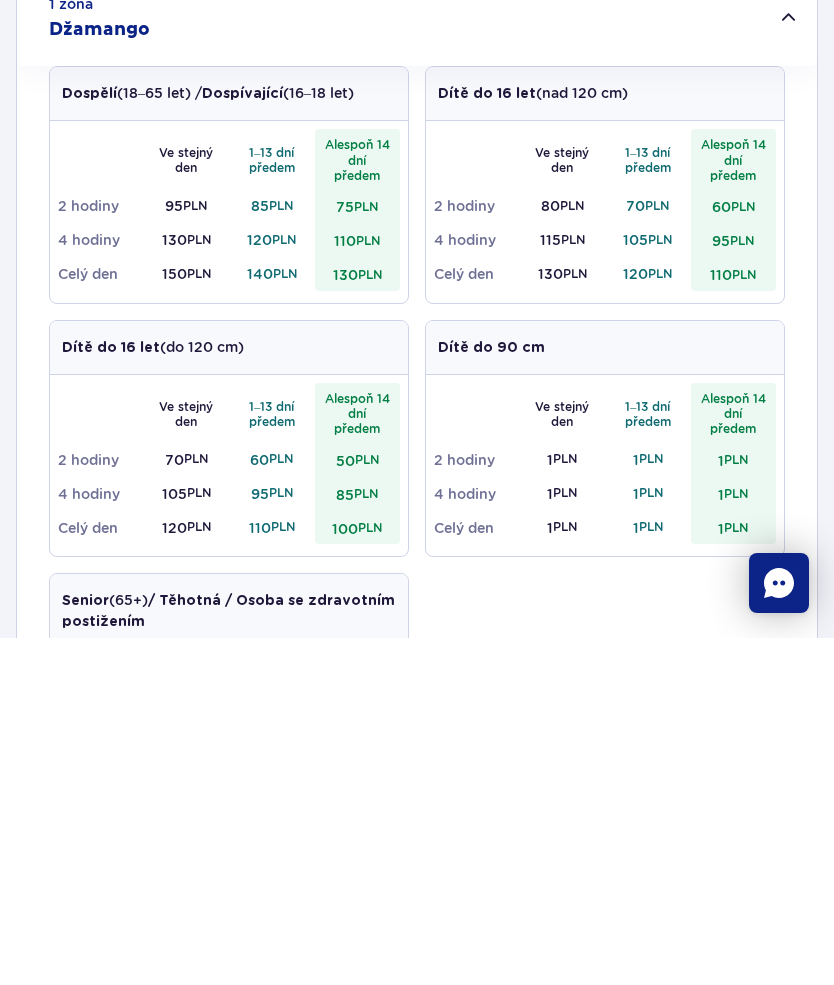 scroll, scrollTop: 653, scrollLeft: 0, axis: vertical 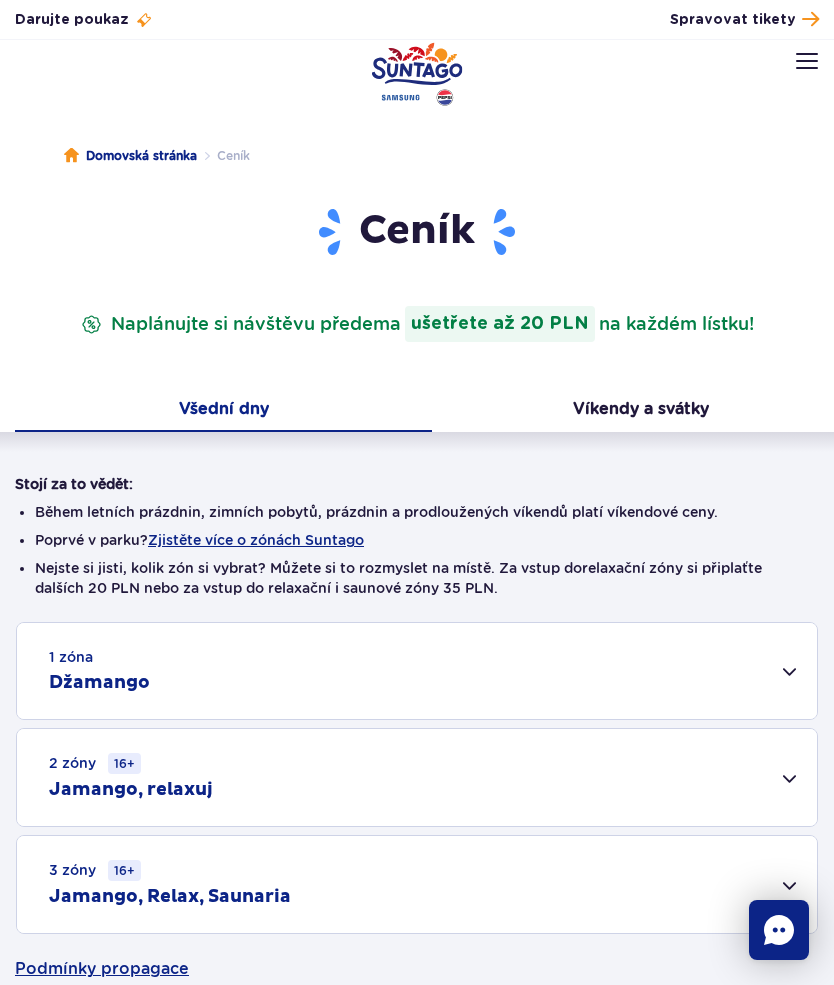 click on "Víkendy a svátky" at bounding box center [641, 408] 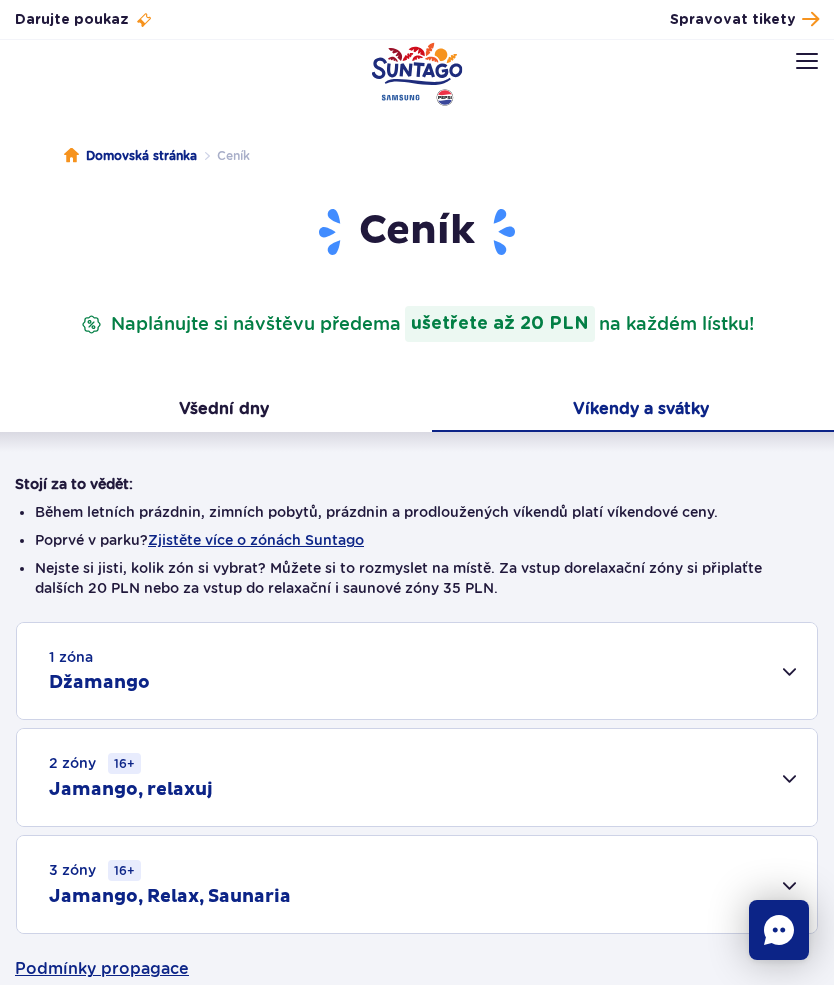 click on "[NUMBER] zóna
Džamango" at bounding box center (417, 671) 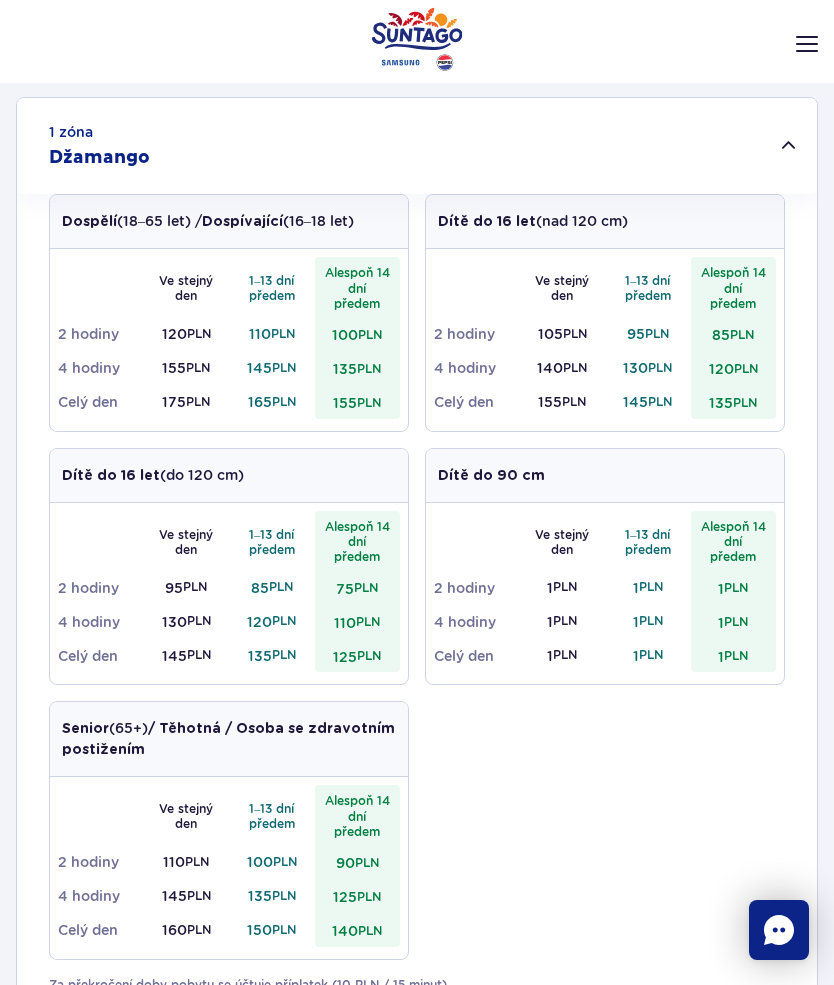 scroll, scrollTop: 519, scrollLeft: 0, axis: vertical 